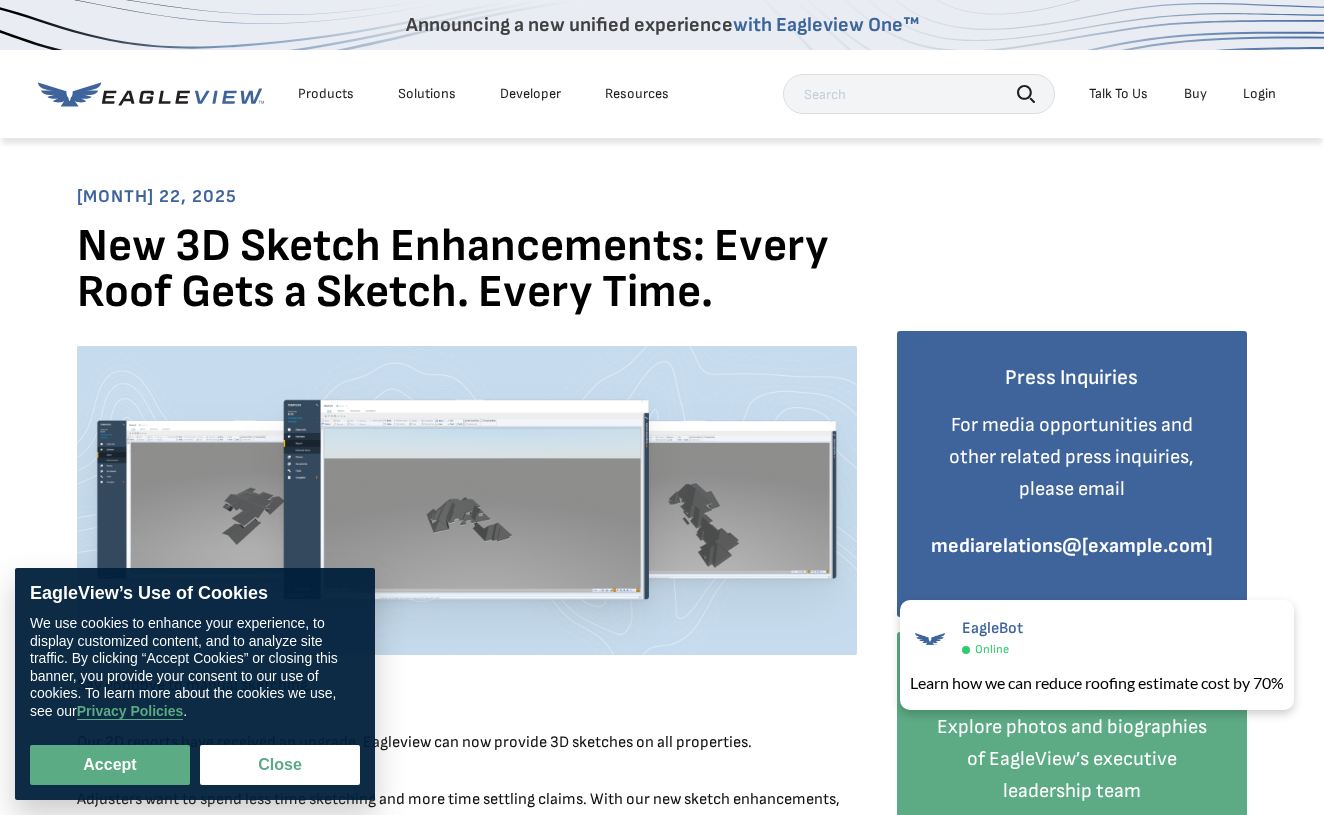 scroll, scrollTop: 0, scrollLeft: 0, axis: both 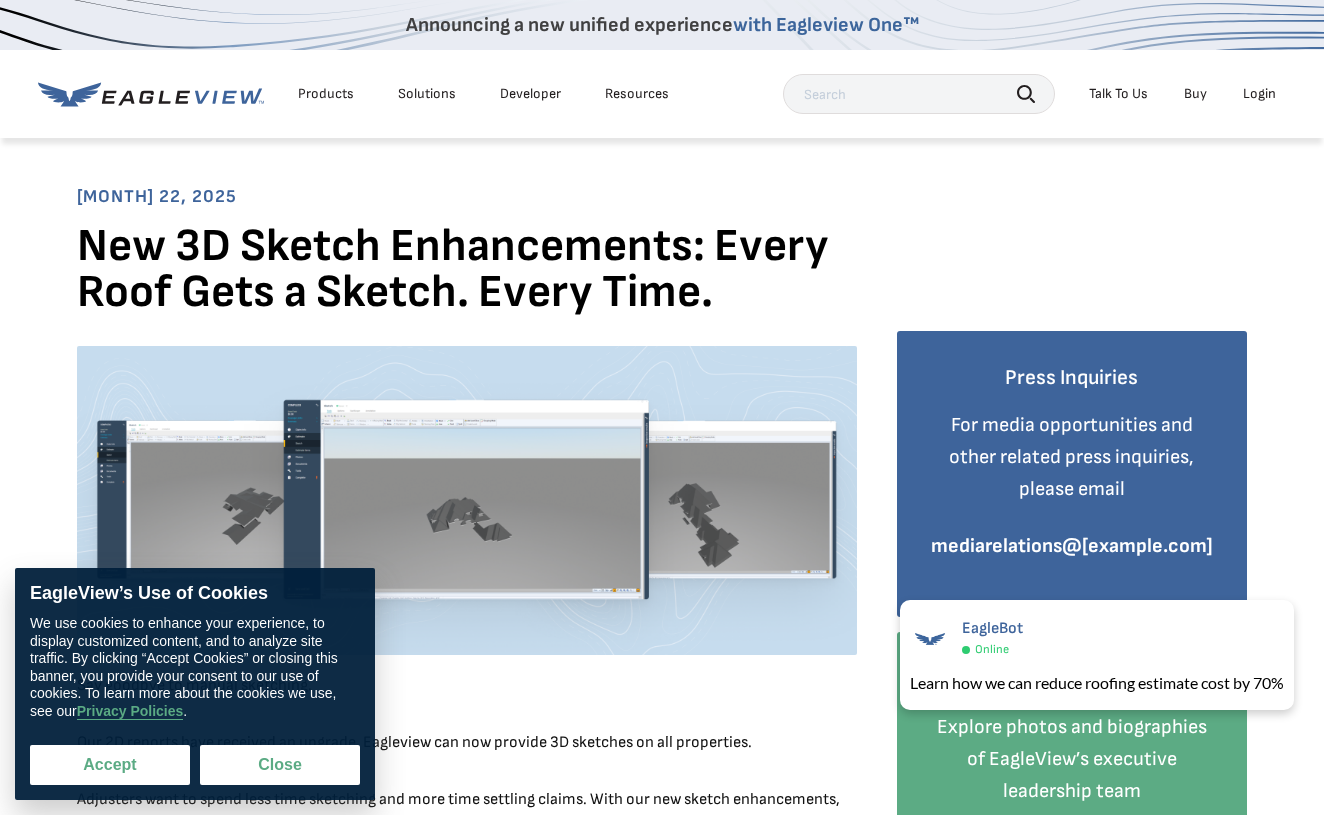 click on "Accept" at bounding box center (110, 765) 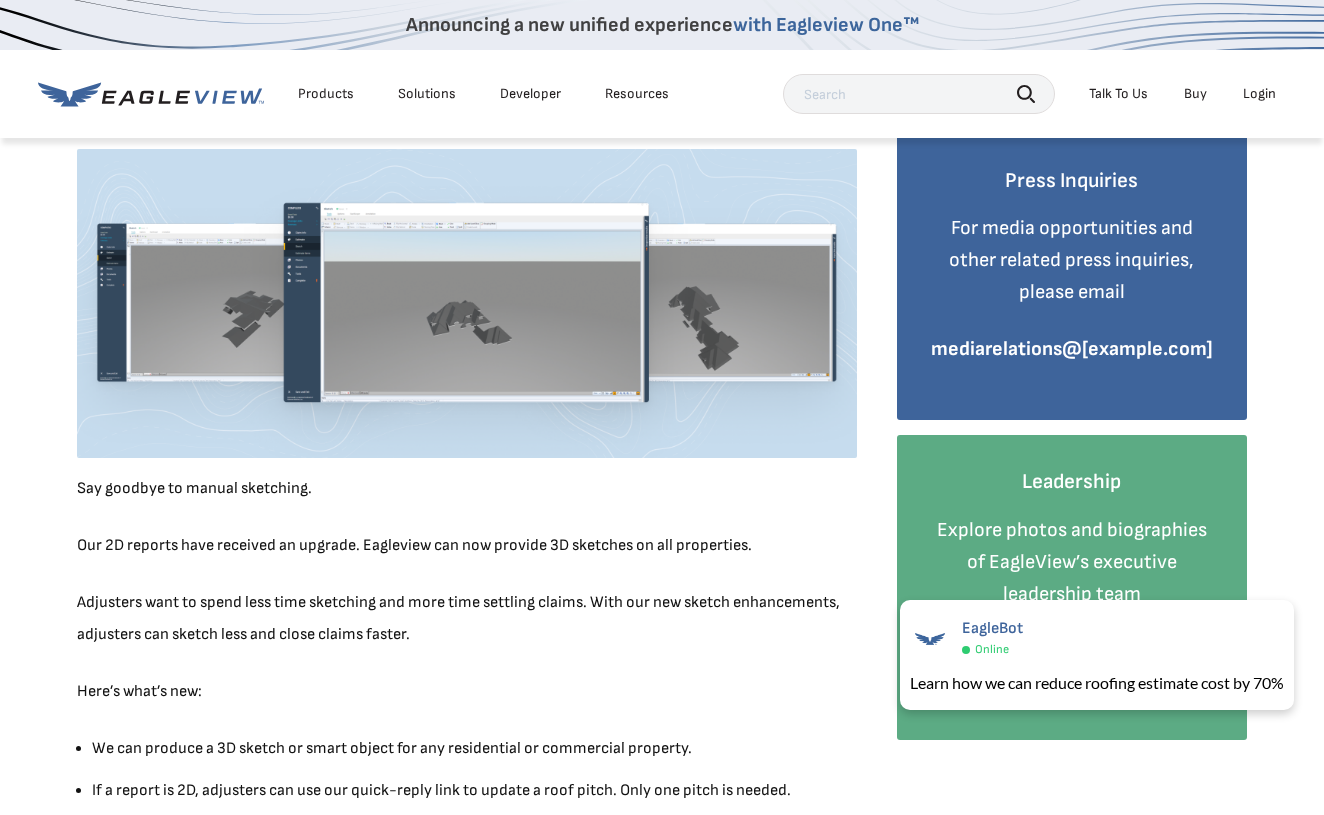 scroll, scrollTop: 200, scrollLeft: 0, axis: vertical 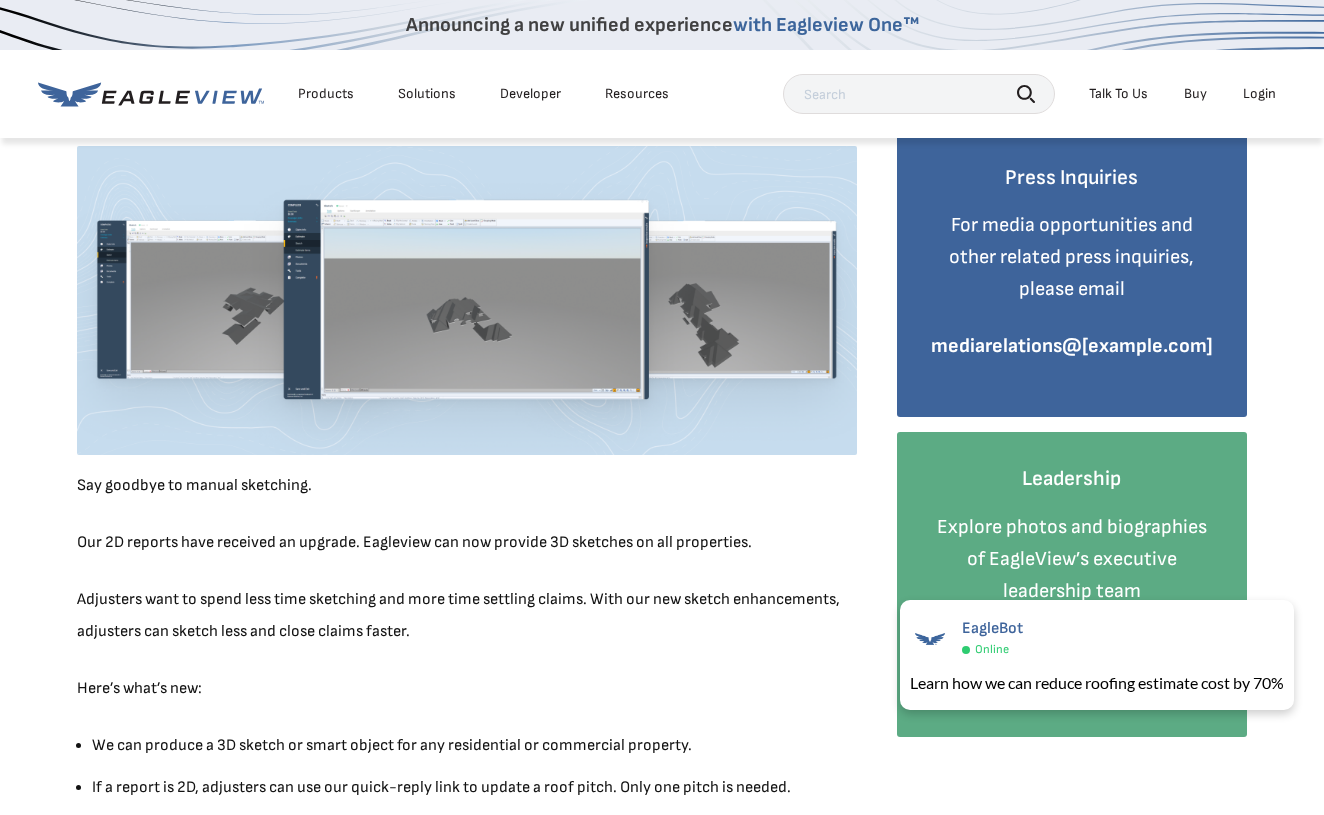 click on "Say goodbye to manual sketching.
Our 2D reports have received an upgrade. Eagleview can now provide 3D sketches on all properties.
Adjusters want to spend less time sketching and more time settling claims. With our new sketch enhancements, adjusters can sketch less and close claims faster.
Here’s what’s new:
We can produce a 3D sketch or smart object for any residential or commercial property.
If a report is 2D, adjusters can use our quick-reply link to update a roof pitch. Only one pitch is needed.
Additional roof pitches are calculated automatically, and a 3D sketch is built and loaded into Xactimate
Using our pitch editor, adjusters can update one roof pitch on a 2D diagram. A 3D sketch will be created automatically.
We Are Creating a Better Workflow for Adjusters
Our 3D sketch enhancements provide several benefits to adjusters.
Consistent Experience: Time Savings:  Predictability:
-" at bounding box center [467, 1005] 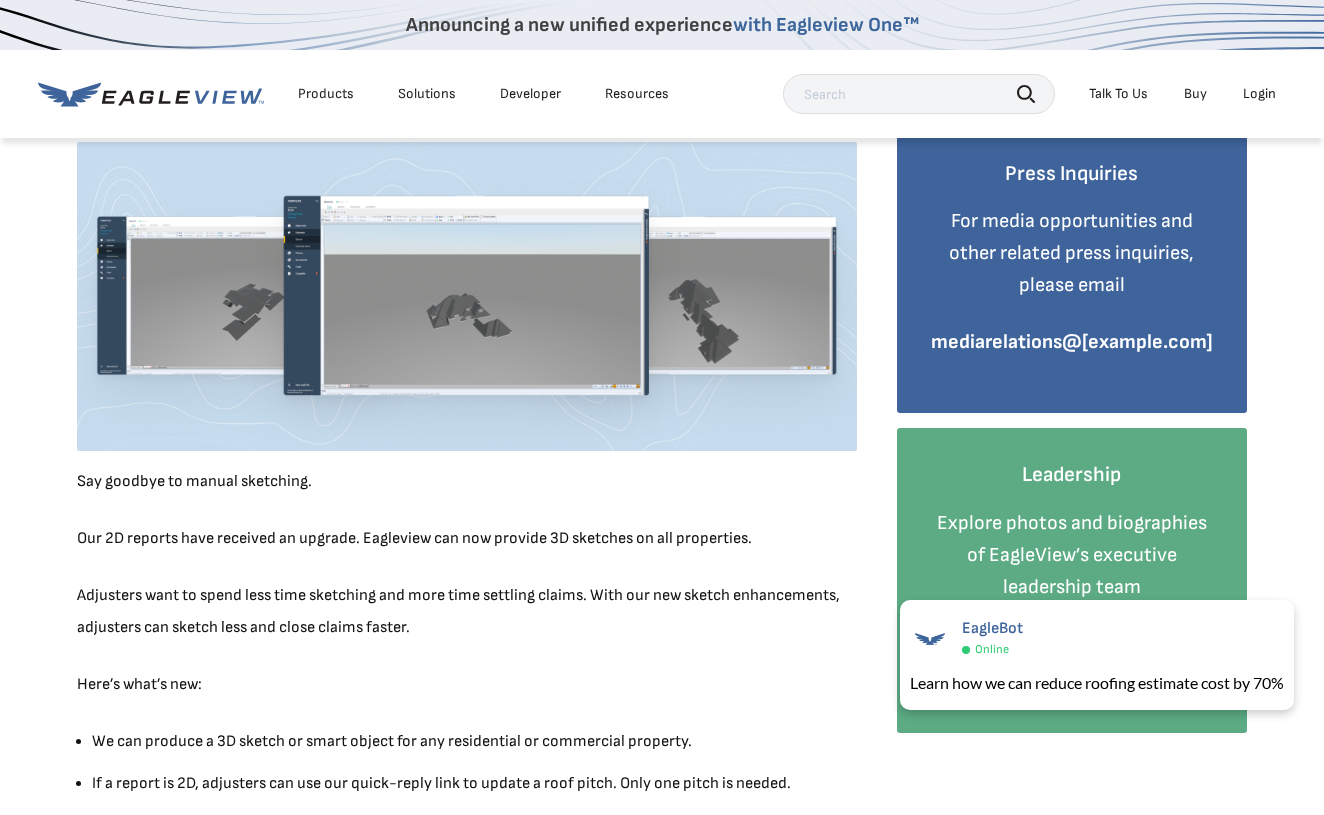 scroll, scrollTop: 0, scrollLeft: 0, axis: both 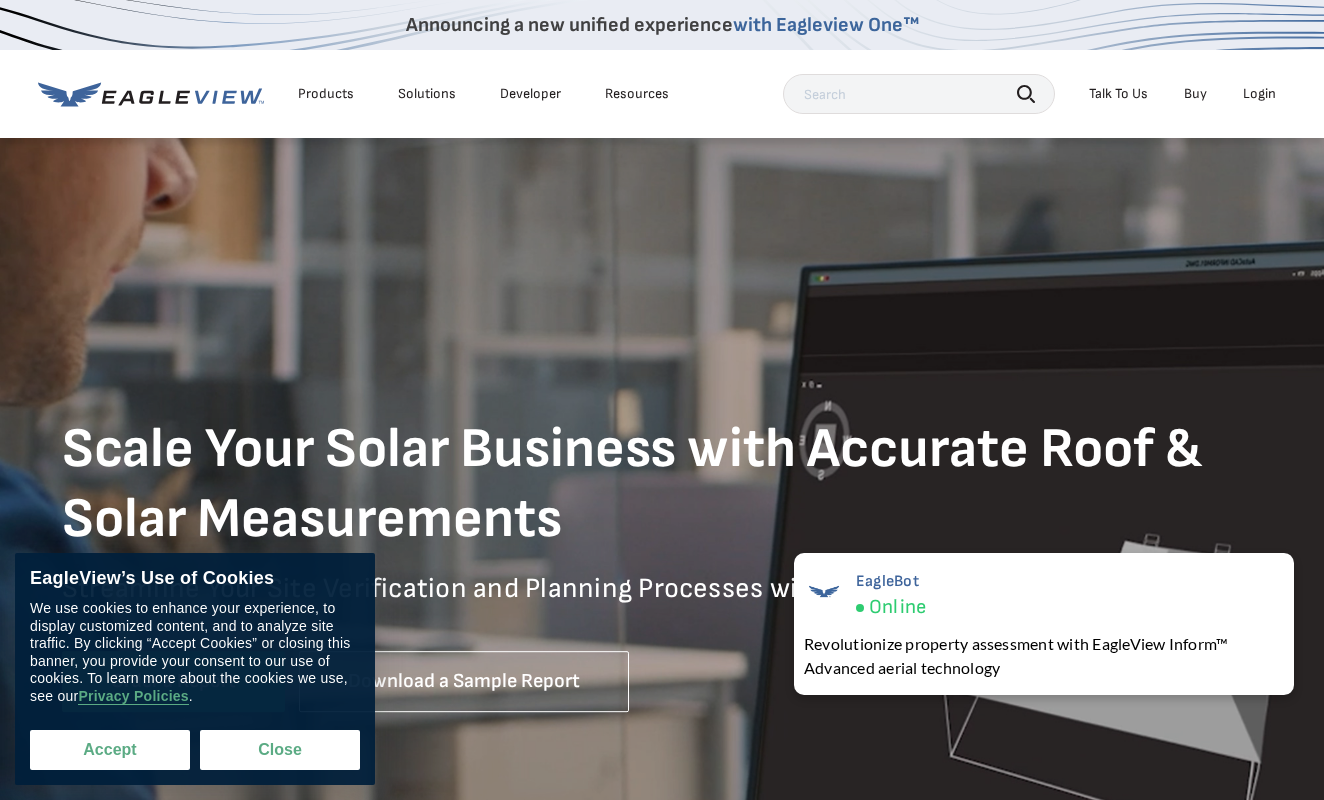 click on "Accept" at bounding box center [110, 750] 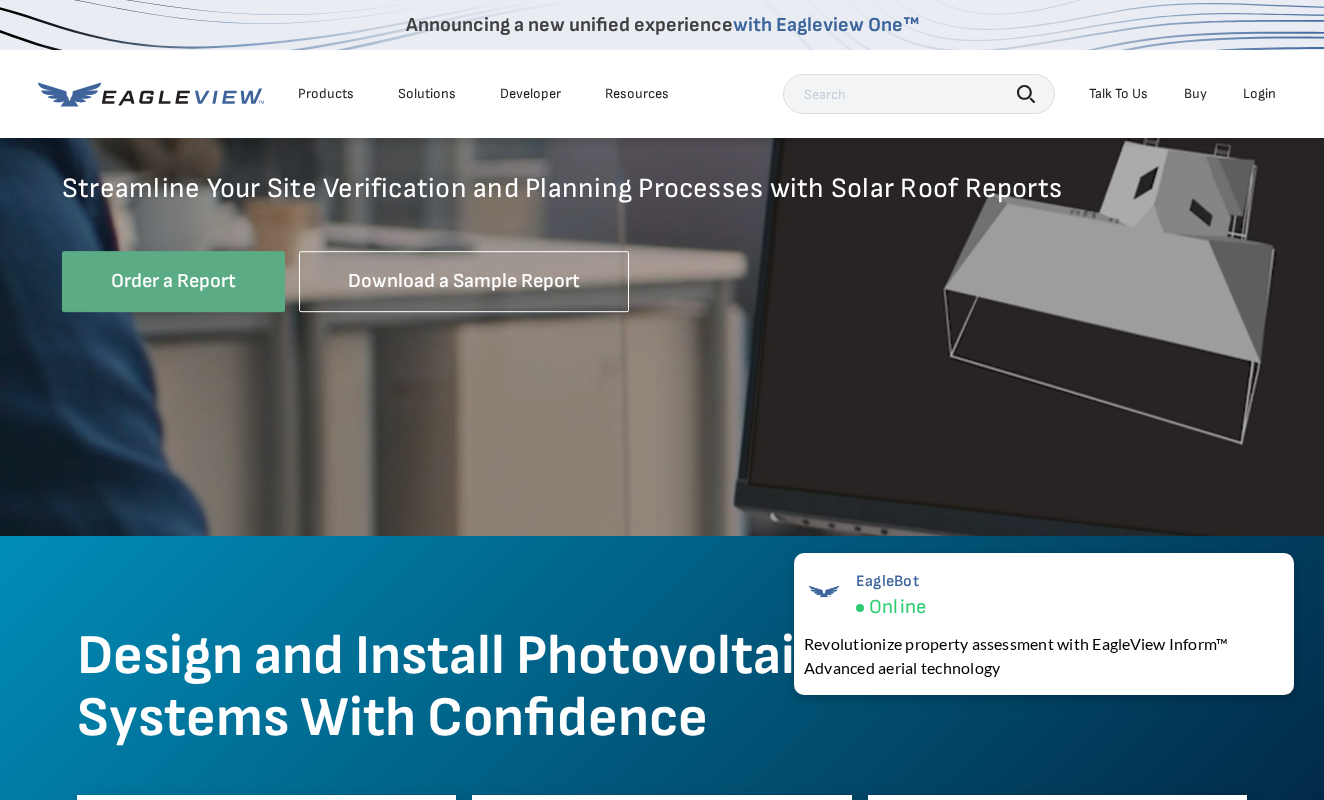 scroll, scrollTop: 700, scrollLeft: 0, axis: vertical 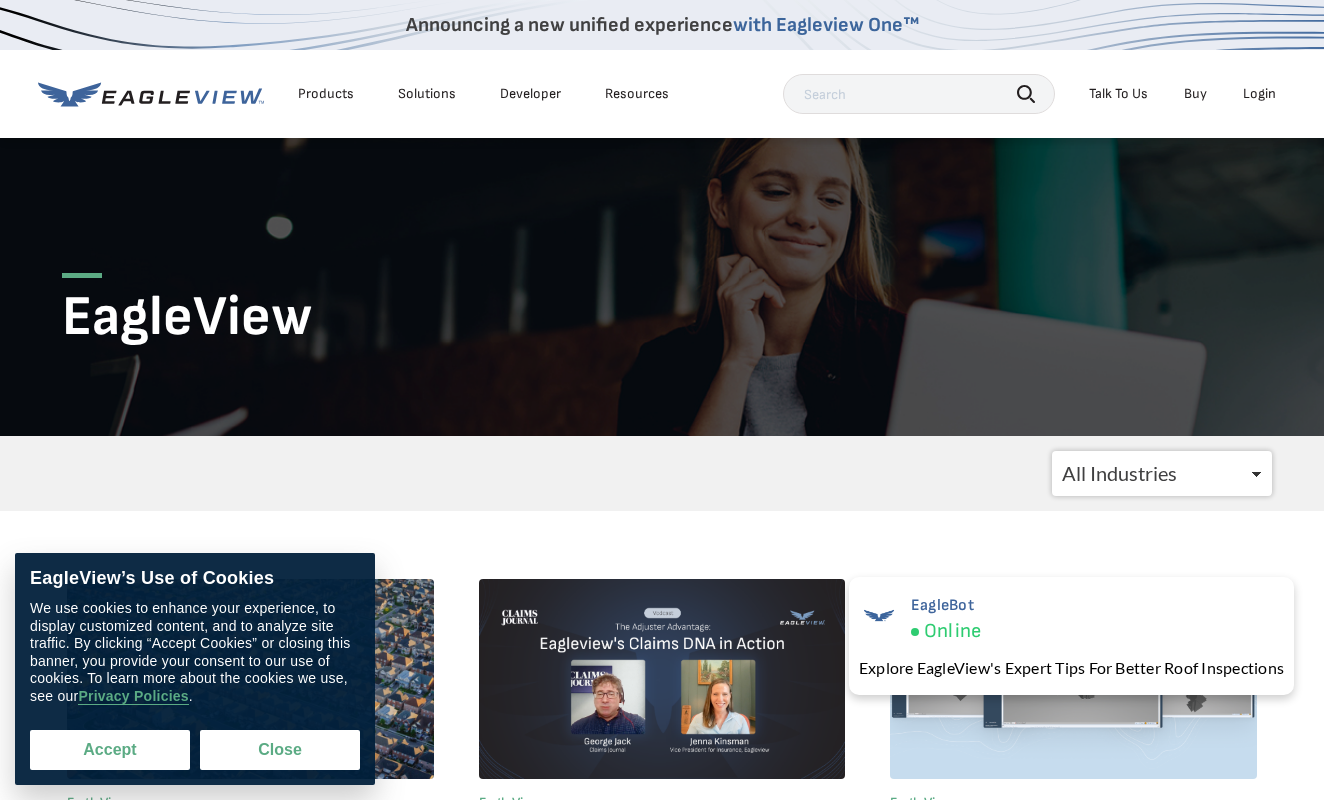 click on "Accept" at bounding box center [110, 750] 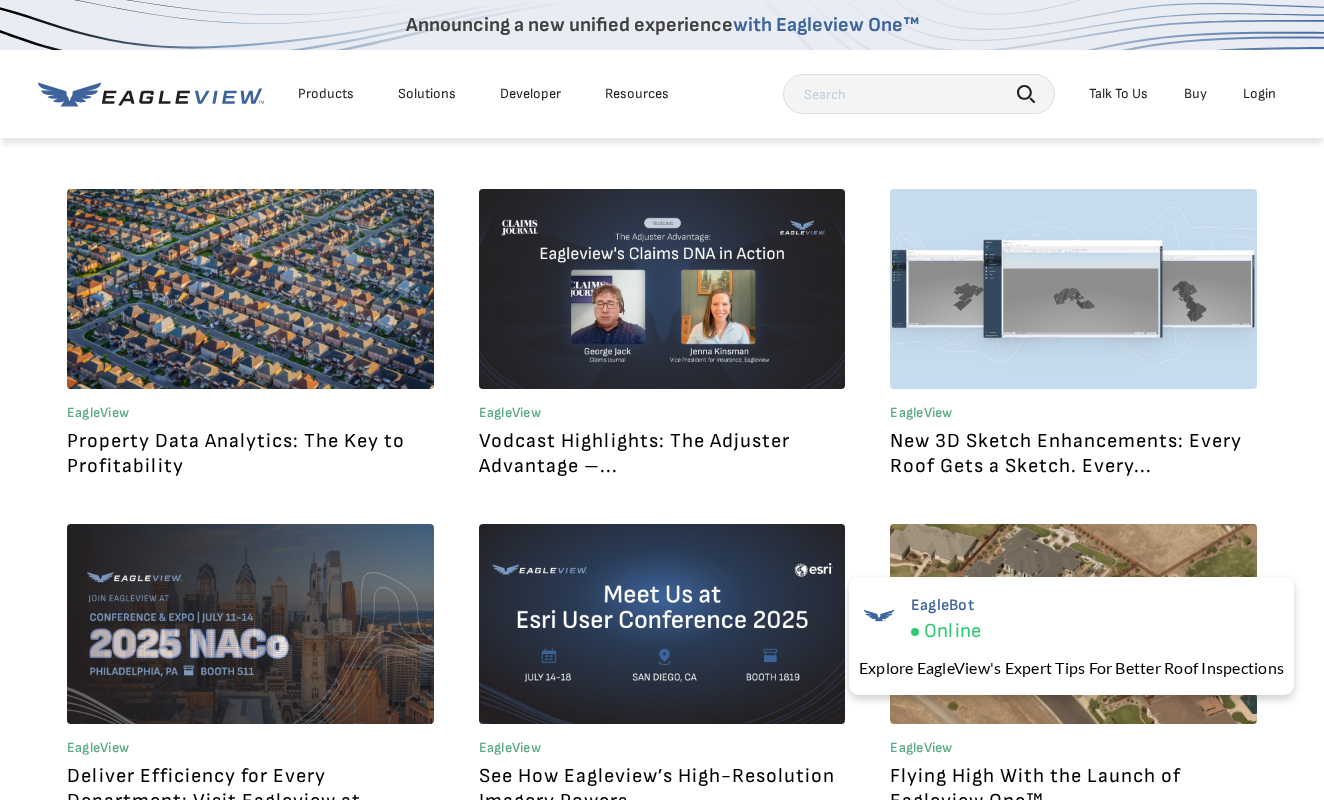 scroll, scrollTop: 500, scrollLeft: 0, axis: vertical 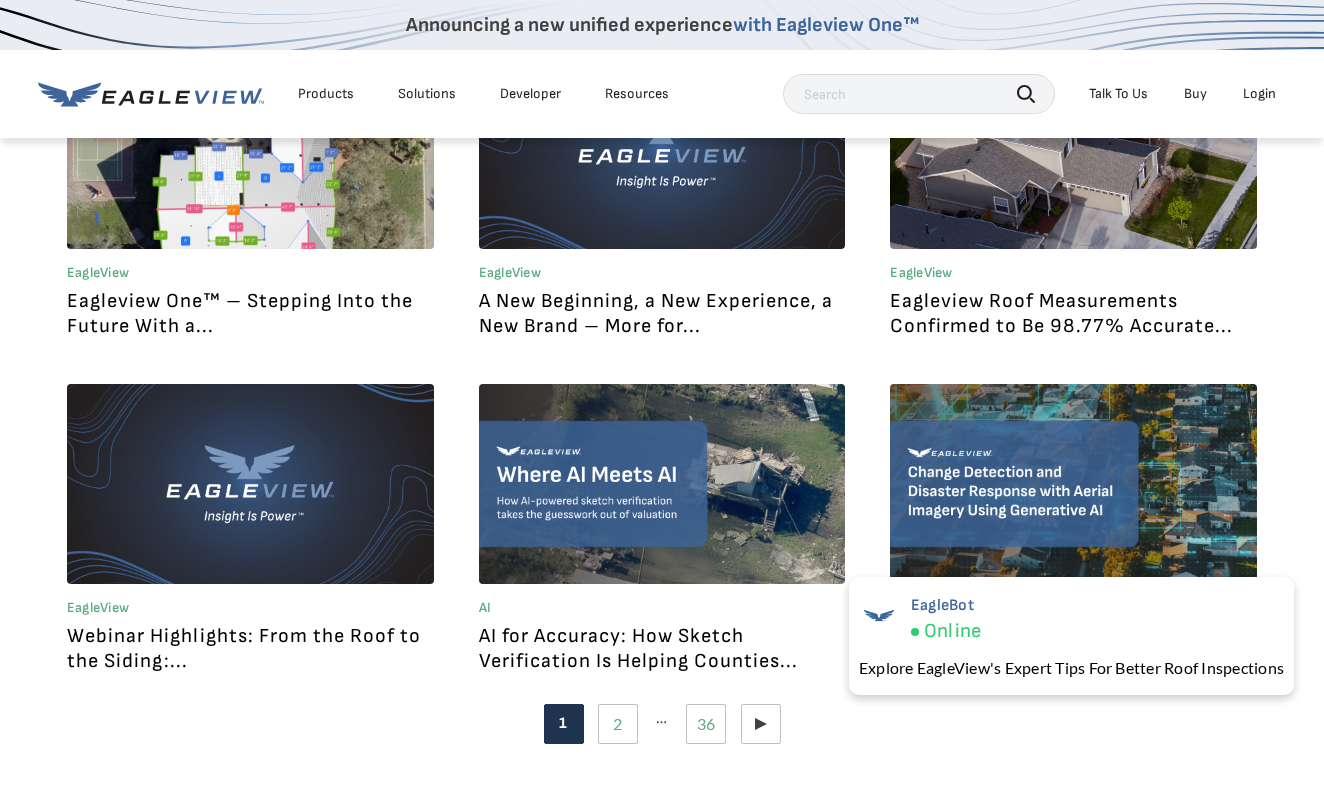 click at bounding box center [919, 94] 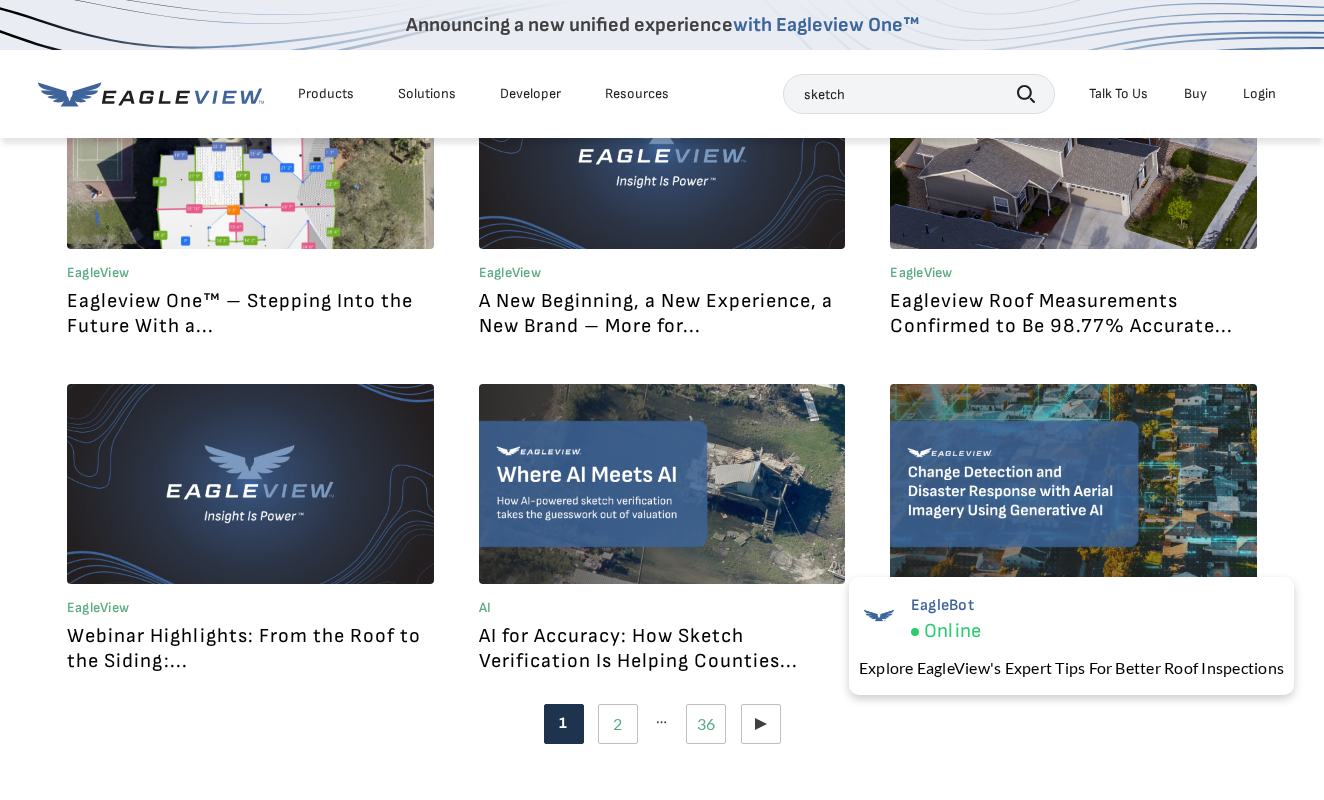type on "sketch" 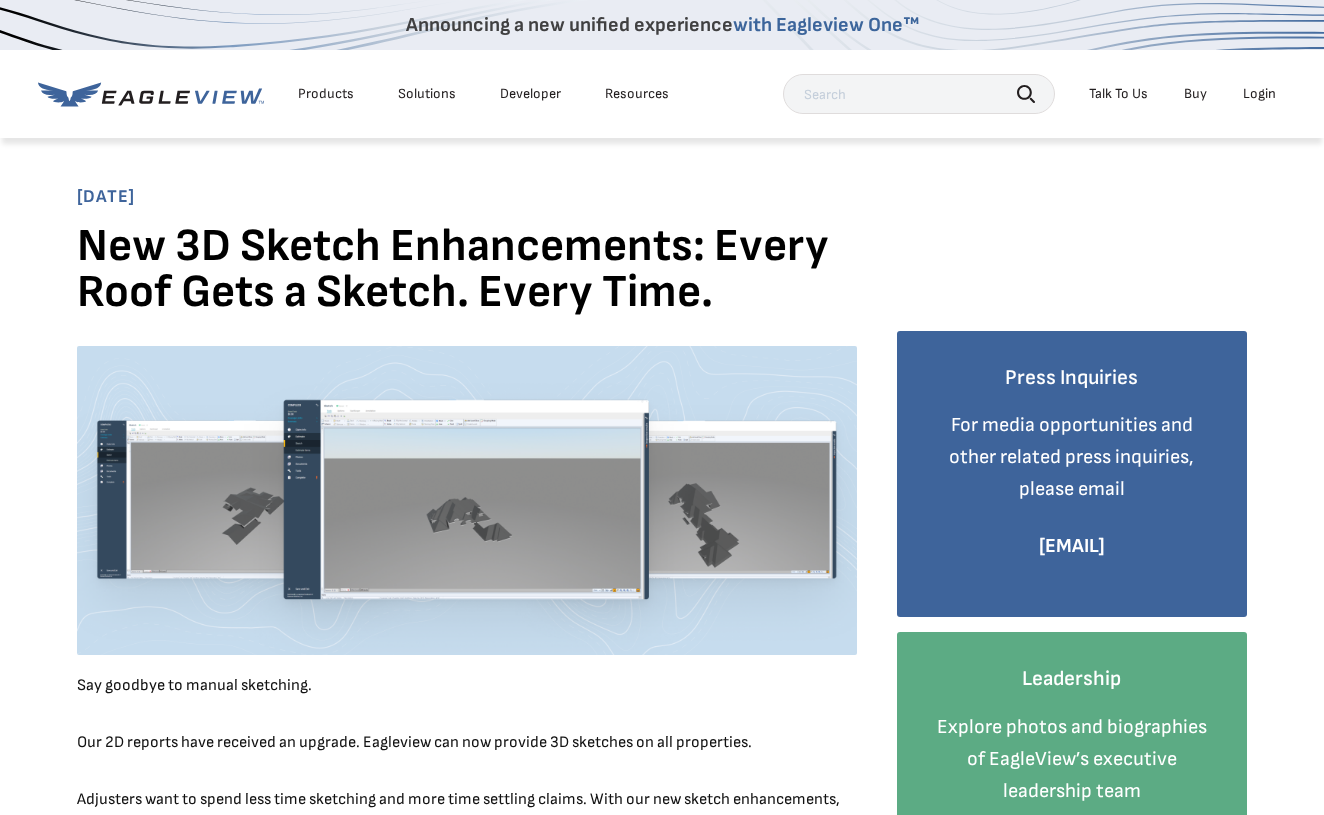 scroll, scrollTop: 0, scrollLeft: 0, axis: both 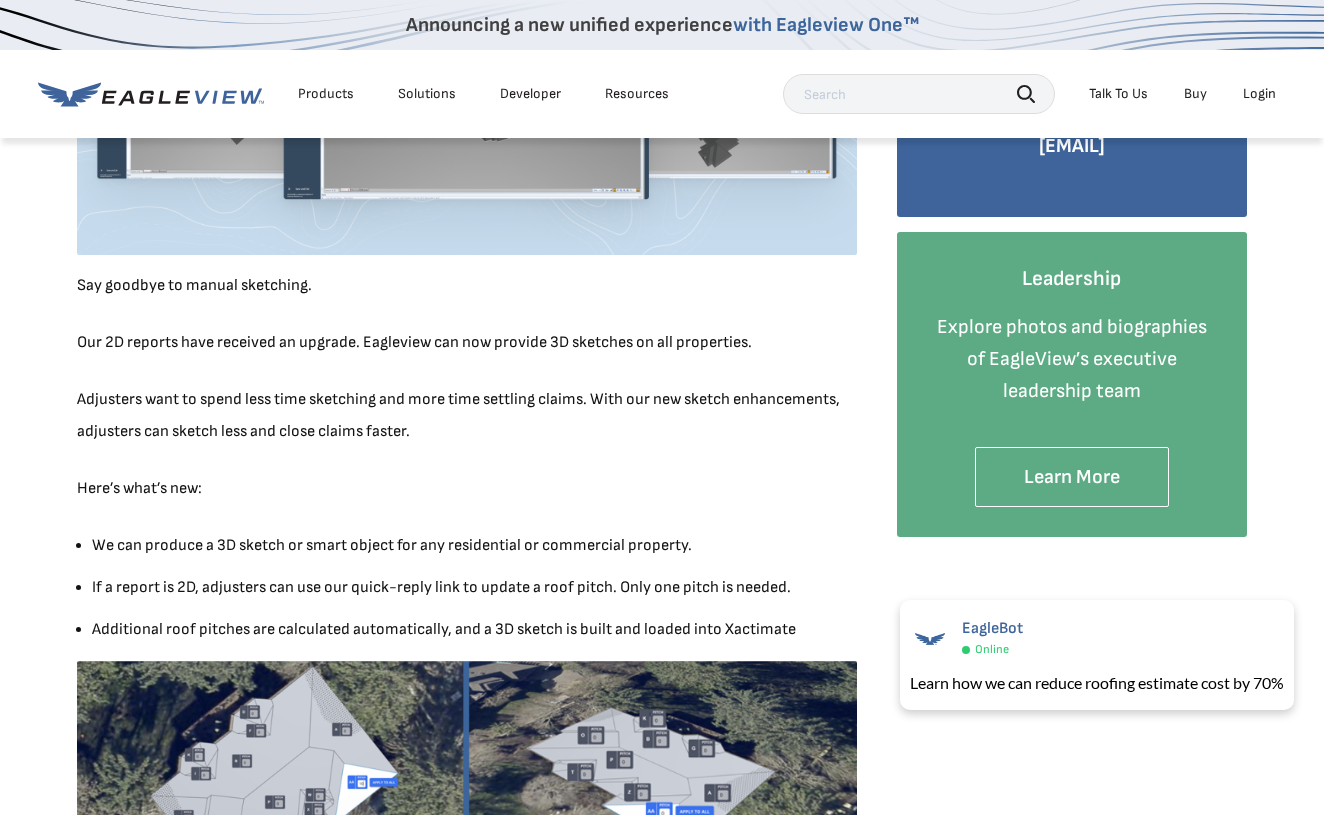 click on "Adjusters want to spend less time sketching and more time settling claims. With our new sketch enhancements, adjusters can sketch less and close claims faster." at bounding box center [467, 416] 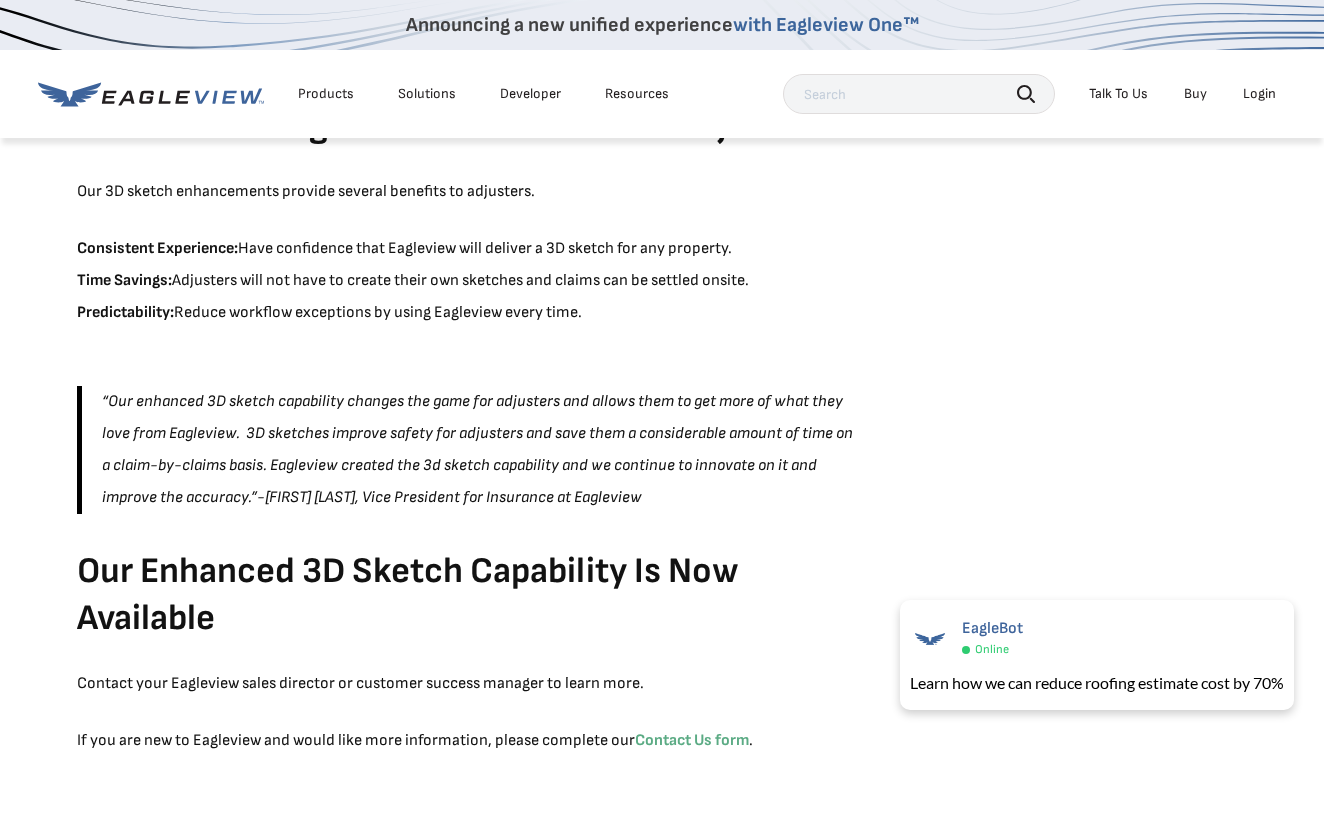 scroll, scrollTop: 1300, scrollLeft: 0, axis: vertical 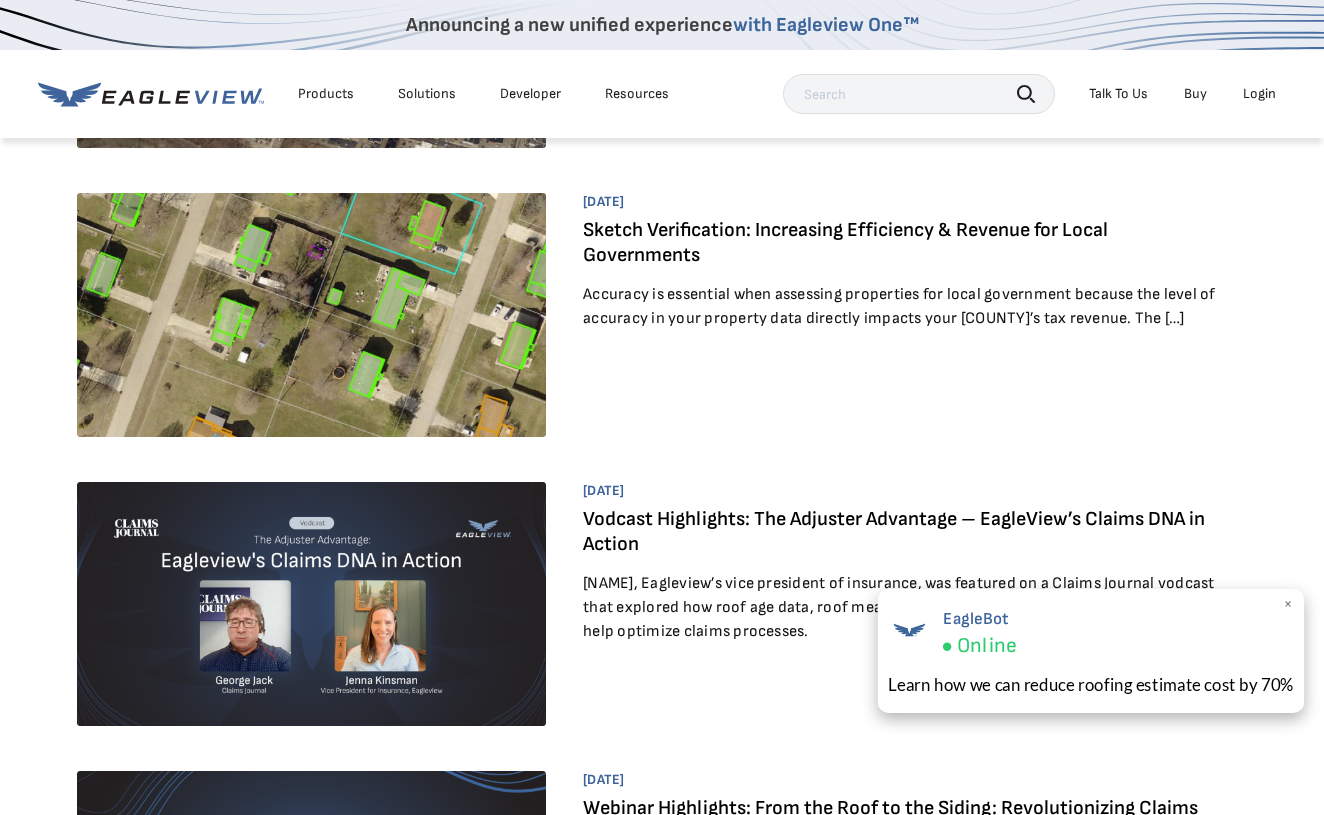click on "×" at bounding box center [1288, 604] 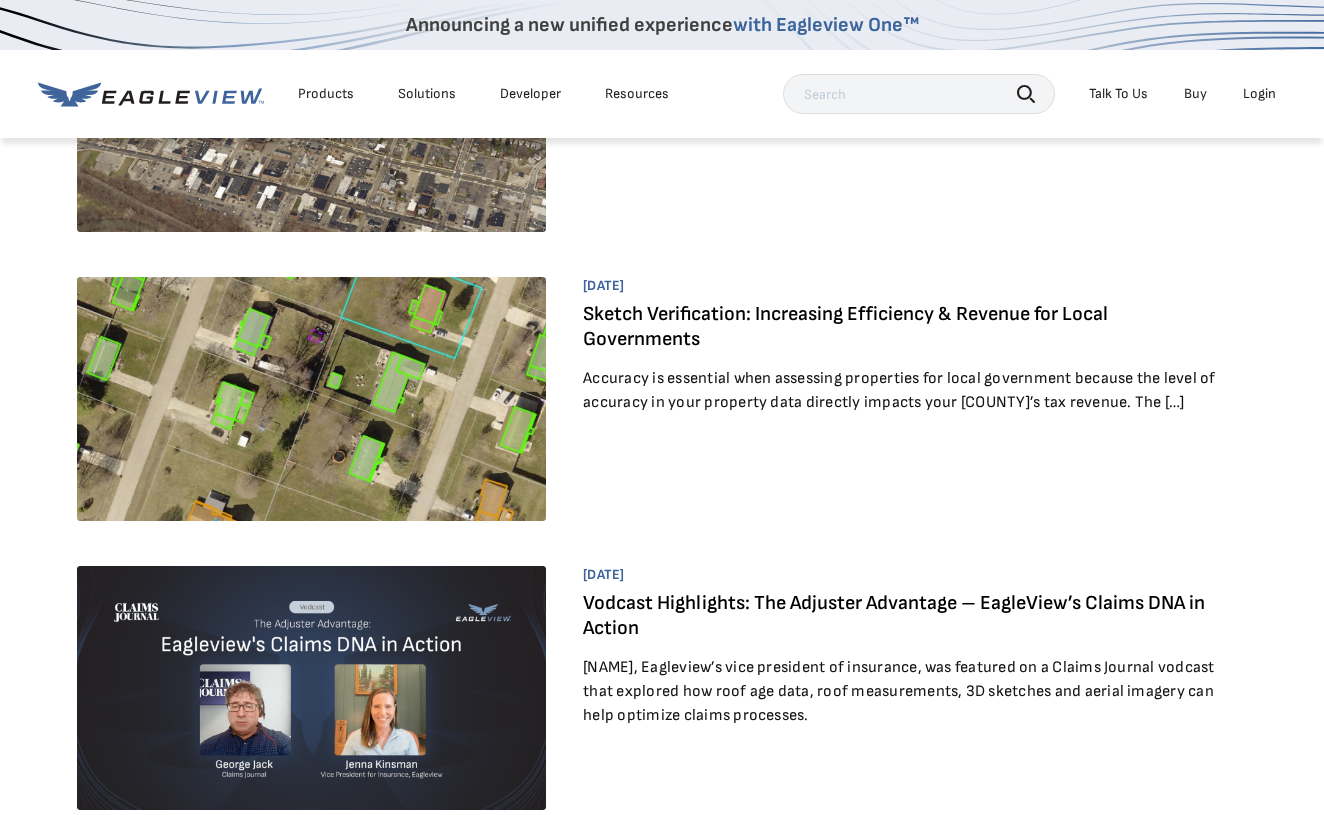 scroll, scrollTop: 1000, scrollLeft: 0, axis: vertical 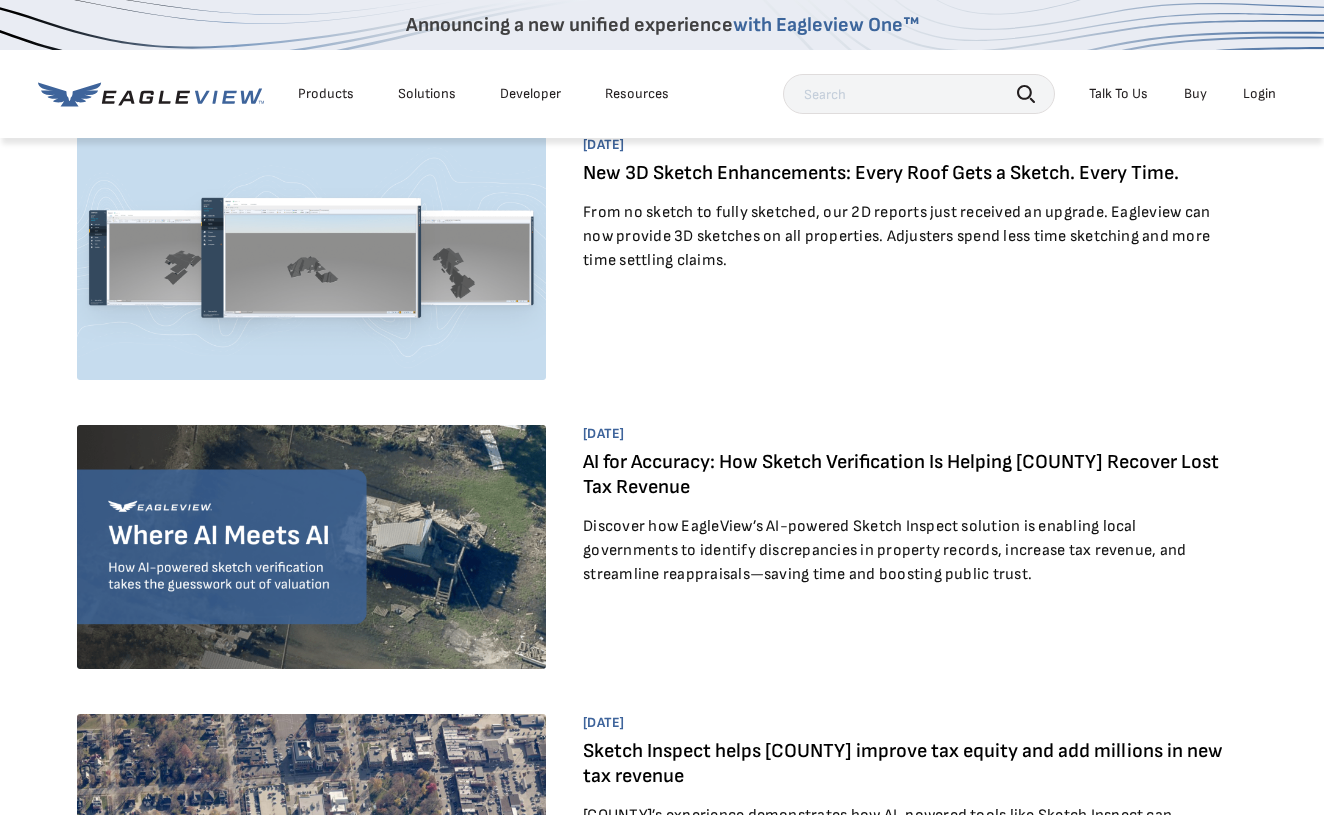 click on "AI for Accuracy: How Sketch Verification Is Helping Counties Recover Lost Tax Revenue" at bounding box center (901, 474) 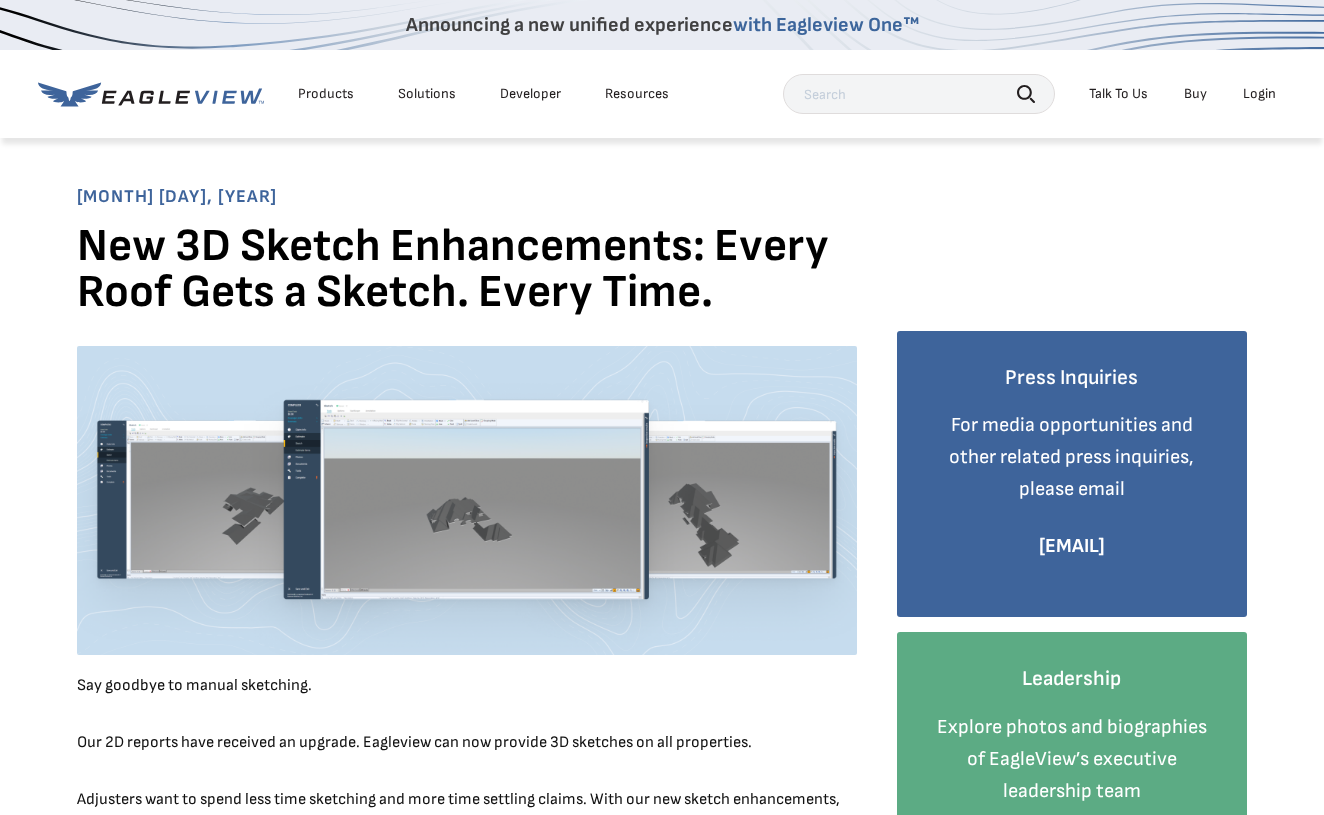 scroll, scrollTop: 0, scrollLeft: 0, axis: both 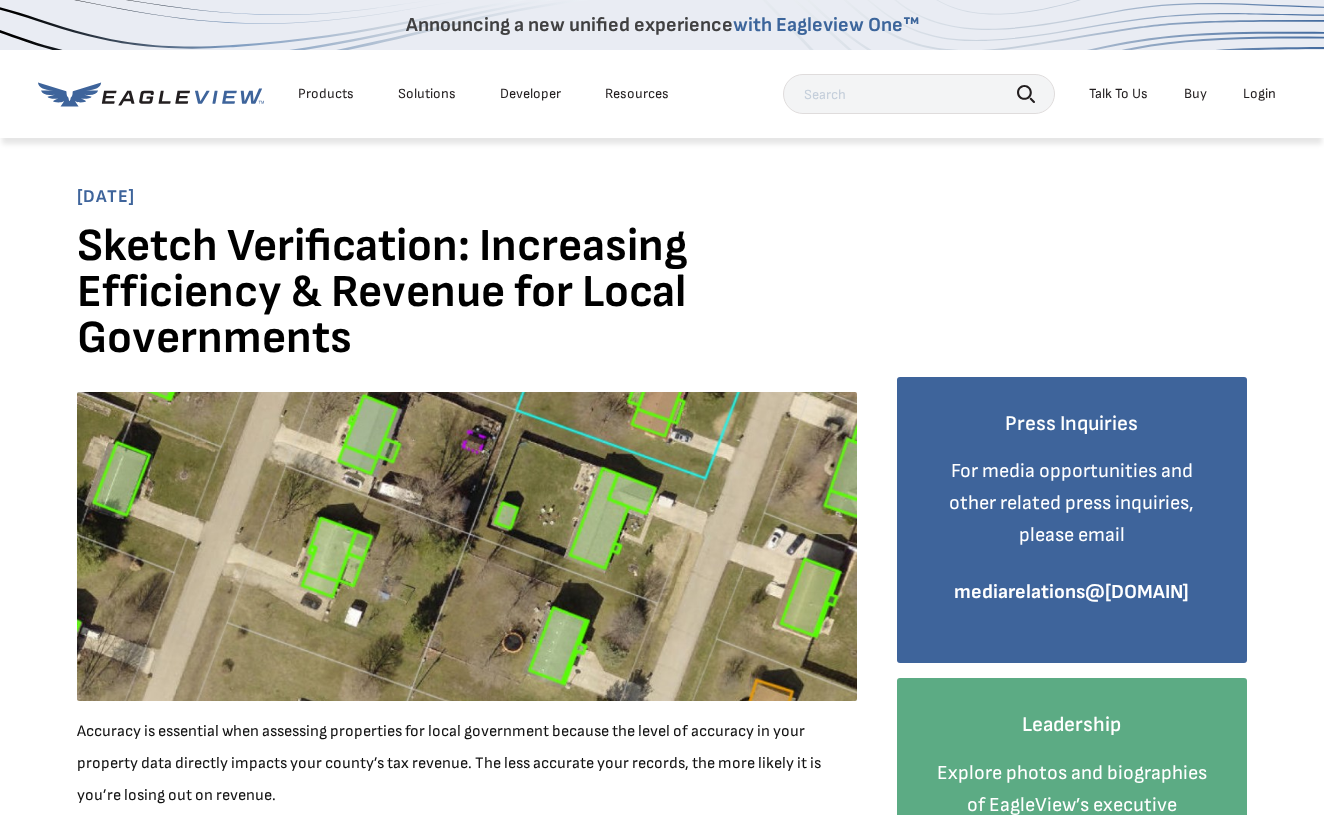 drag, startPoint x: 899, startPoint y: 79, endPoint x: 886, endPoint y: 77, distance: 13.152946 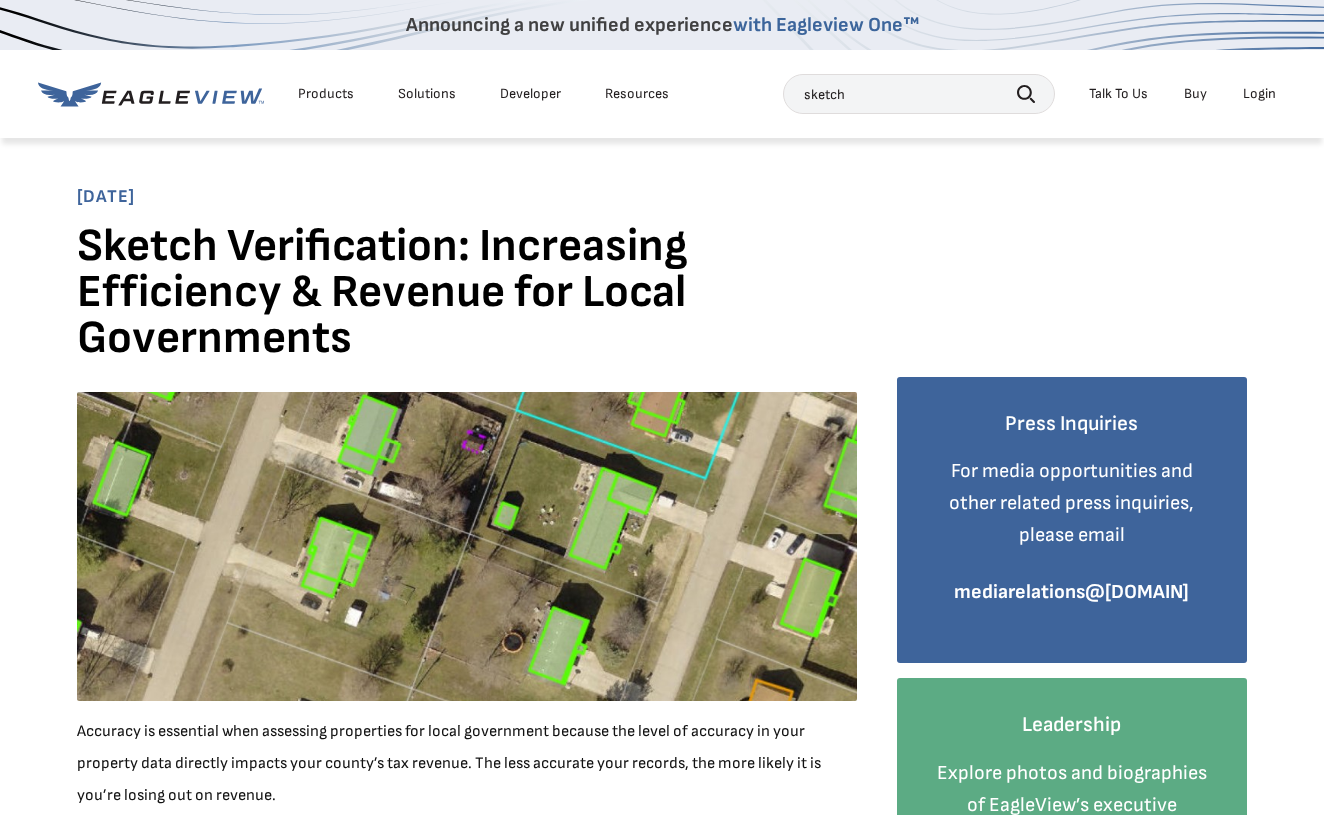 type on "sketch" 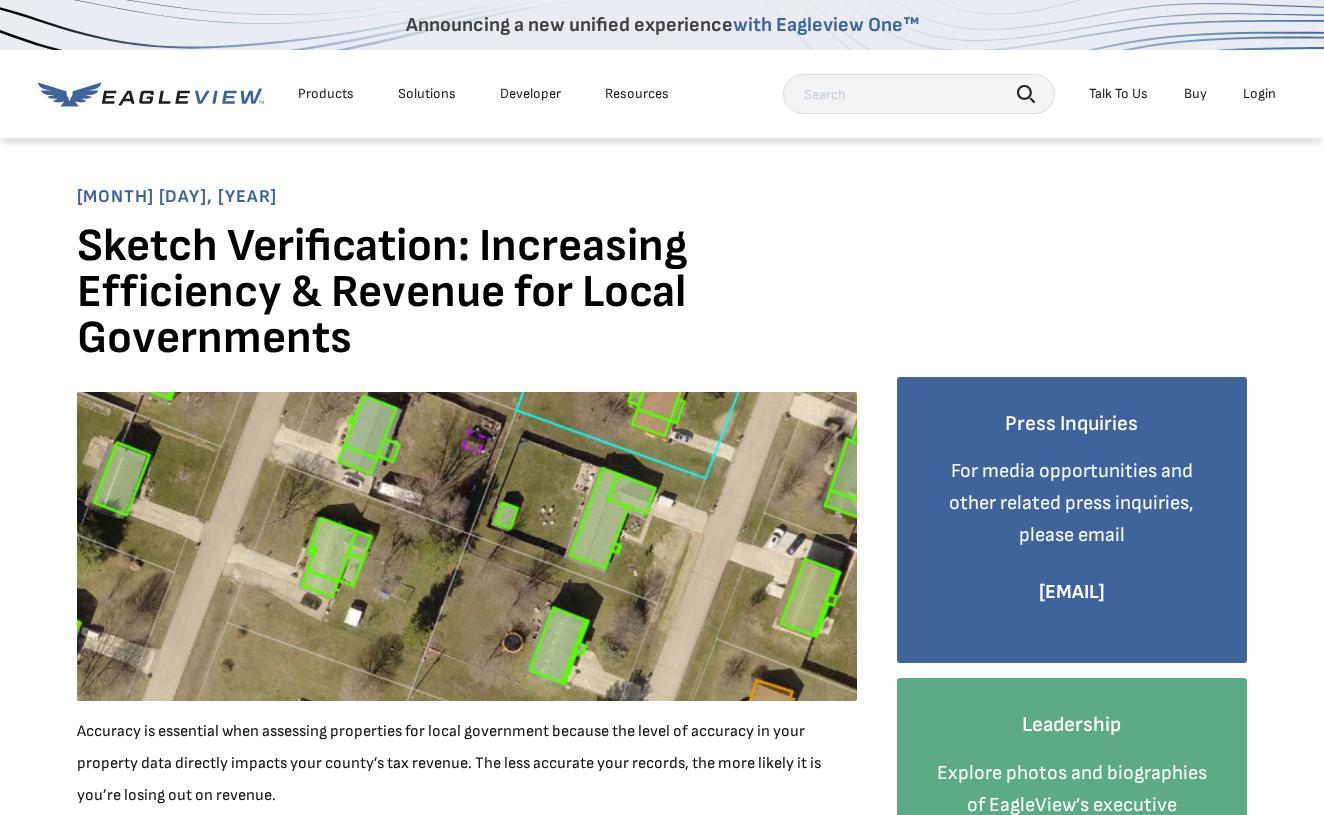 scroll, scrollTop: 0, scrollLeft: 0, axis: both 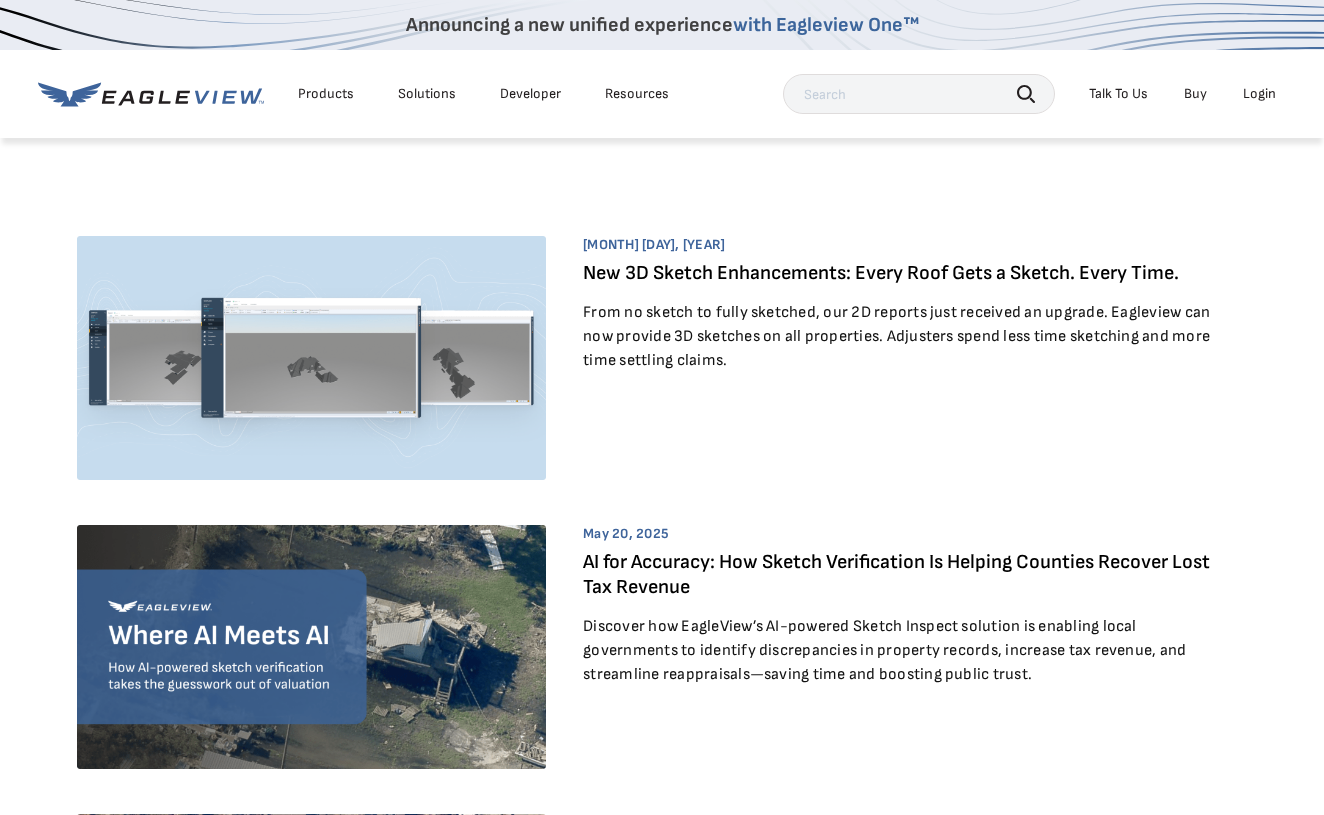 drag, startPoint x: 1209, startPoint y: 270, endPoint x: 585, endPoint y: 274, distance: 624.0128 